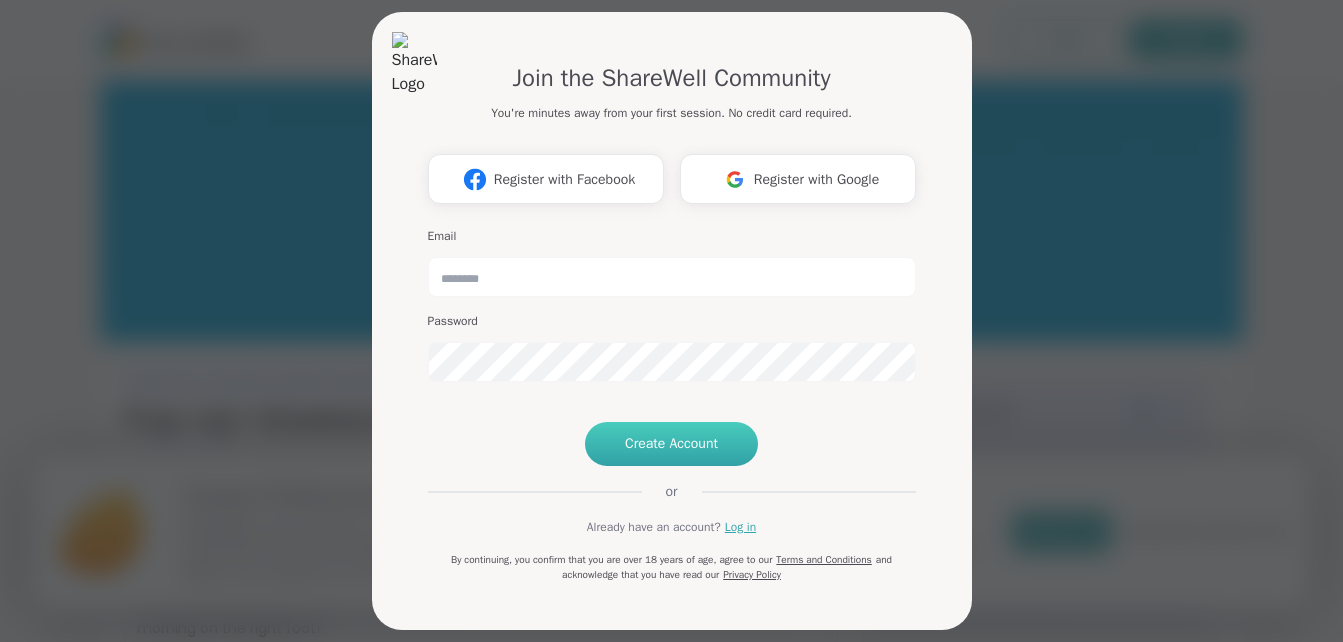 scroll, scrollTop: 0, scrollLeft: 0, axis: both 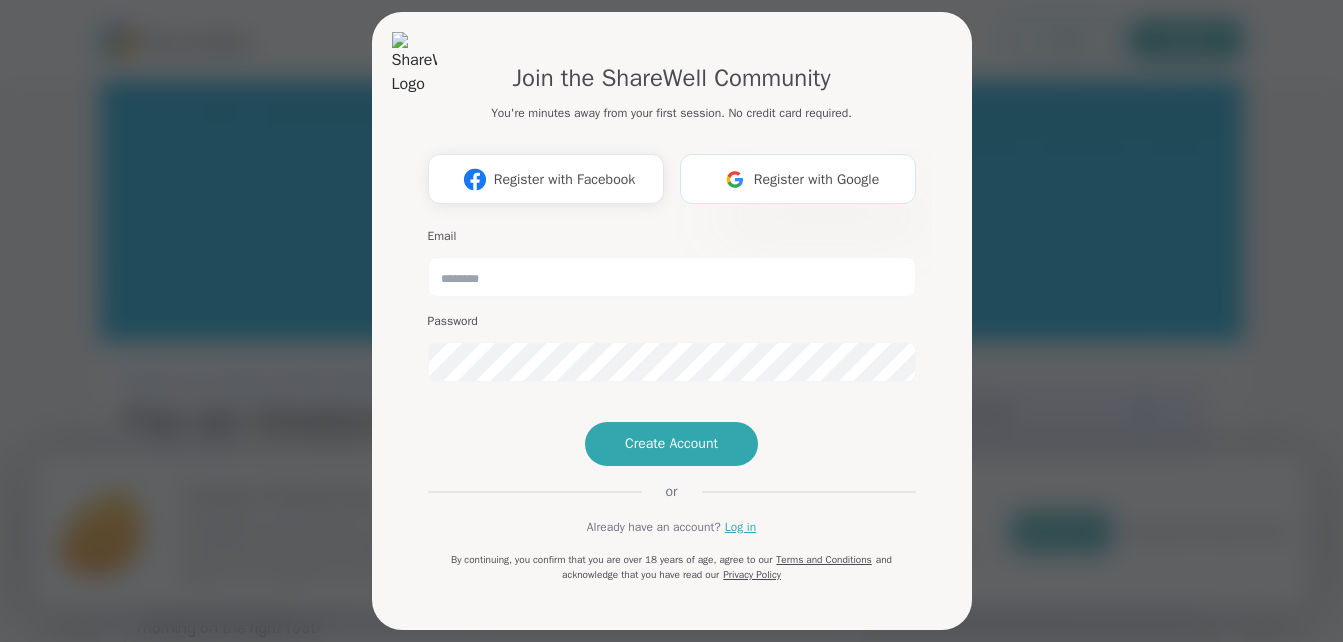 click on "Register with Google" at bounding box center [817, 179] 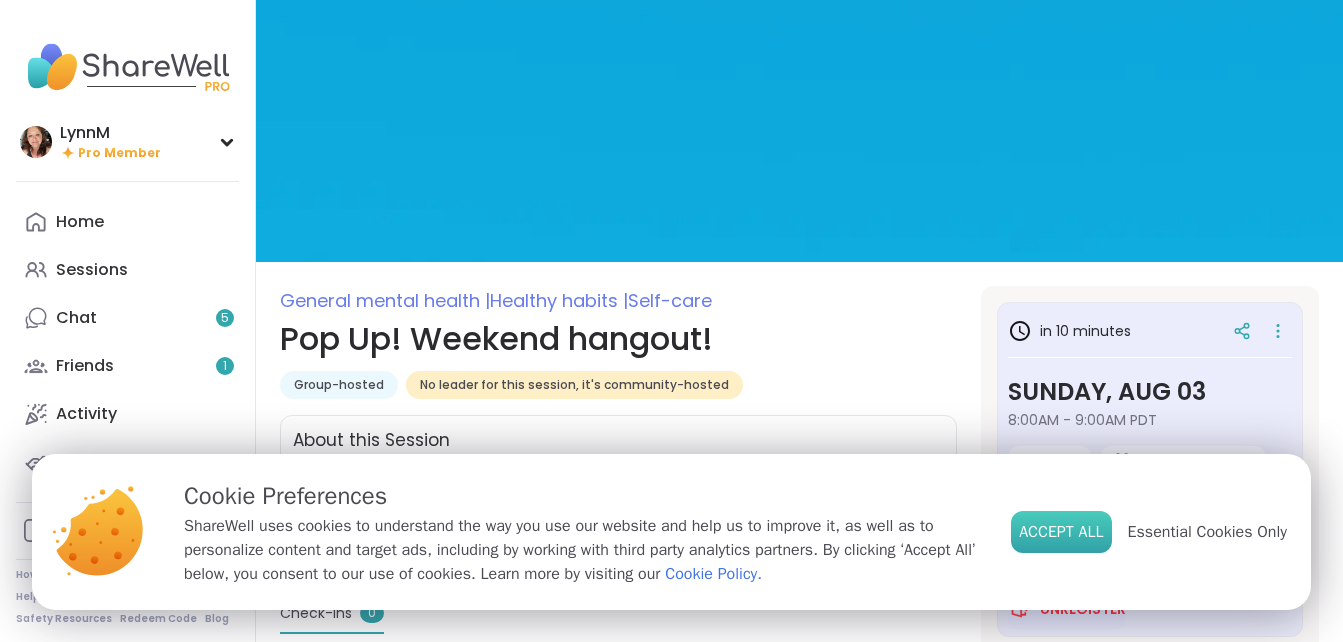 click on "Accept All" at bounding box center (1061, 532) 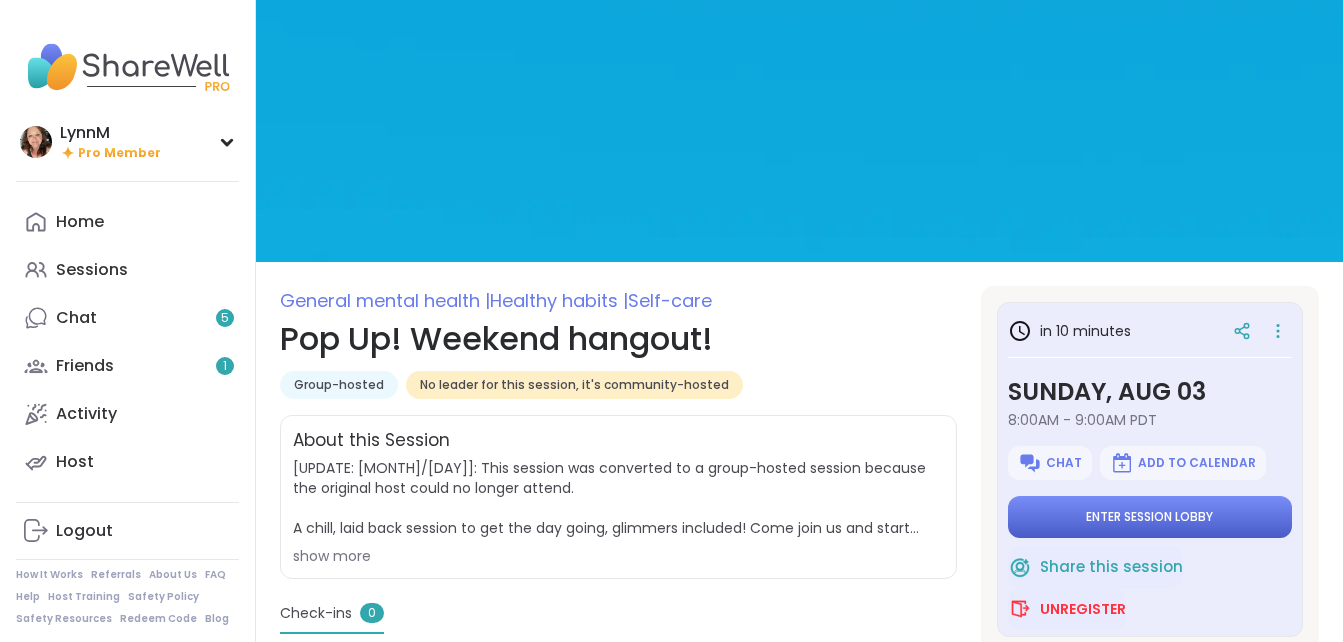 click on "Enter session lobby" at bounding box center (1149, 517) 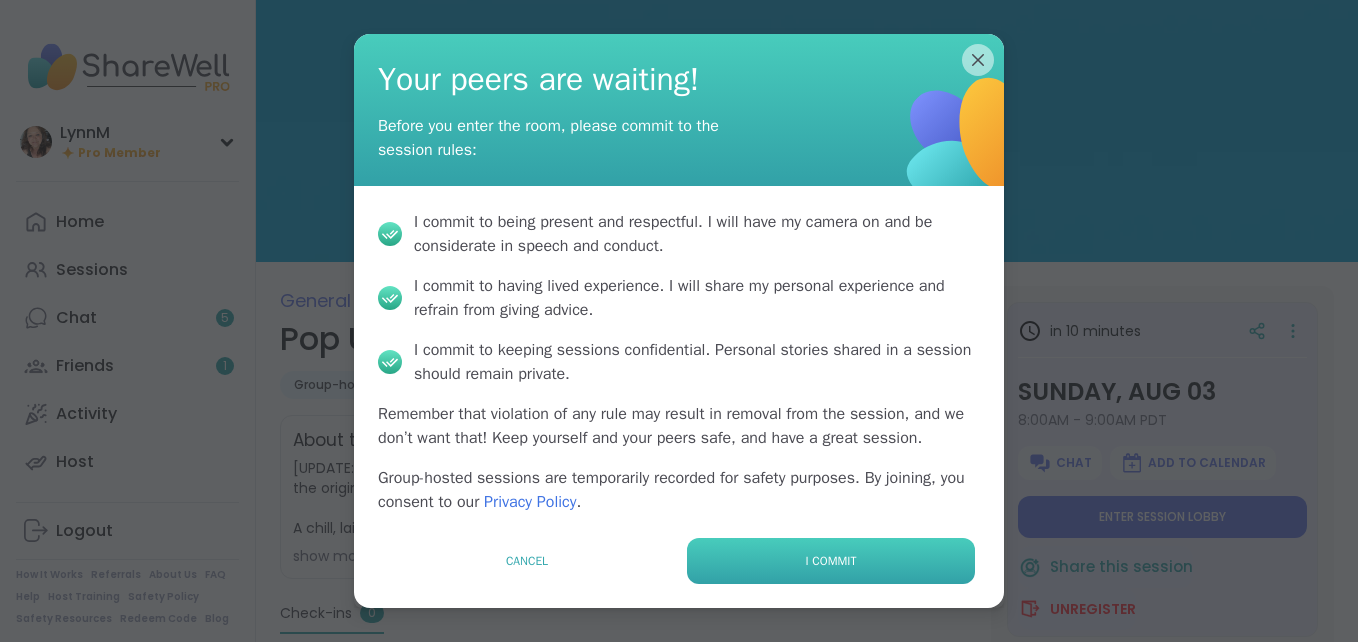click on "I commit" at bounding box center [831, 561] 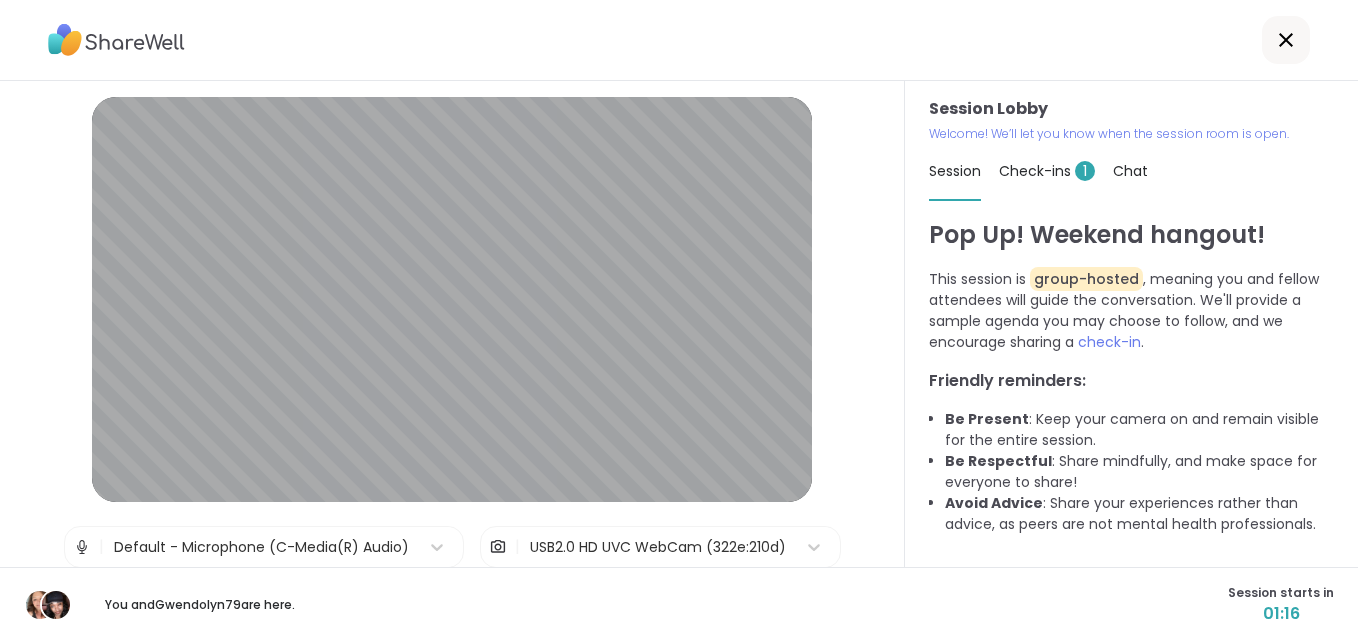 click on "Check-ins 1" at bounding box center [1047, 171] 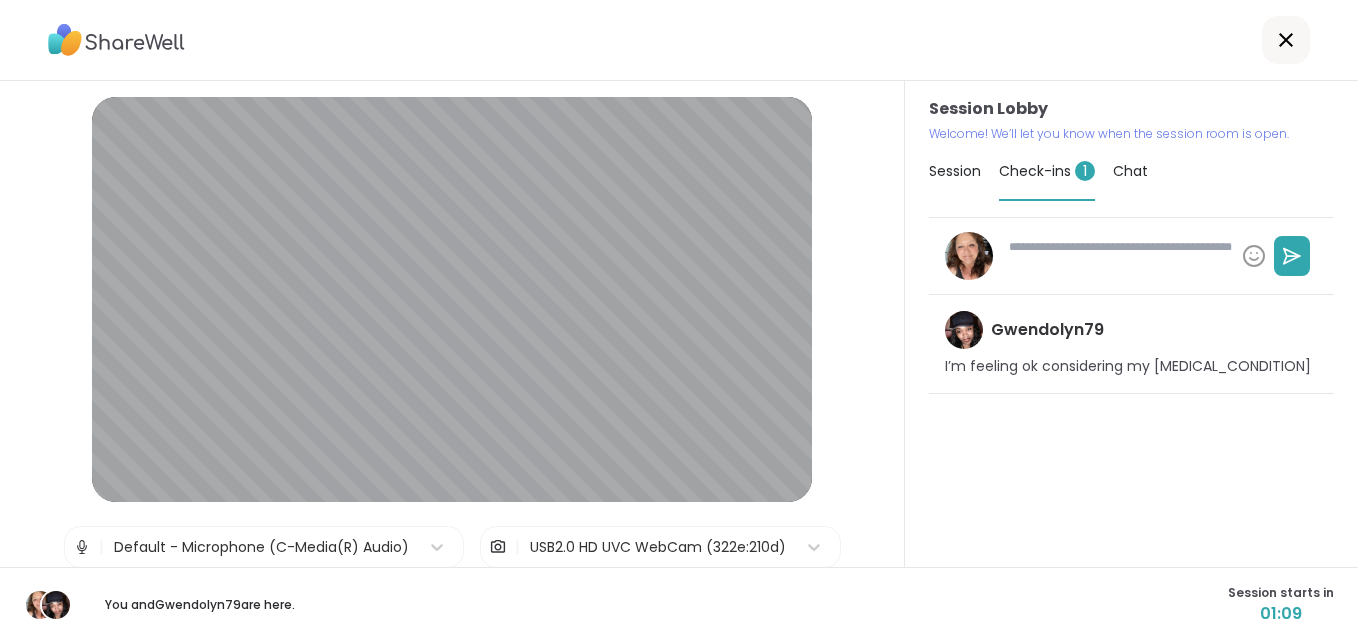 type on "*" 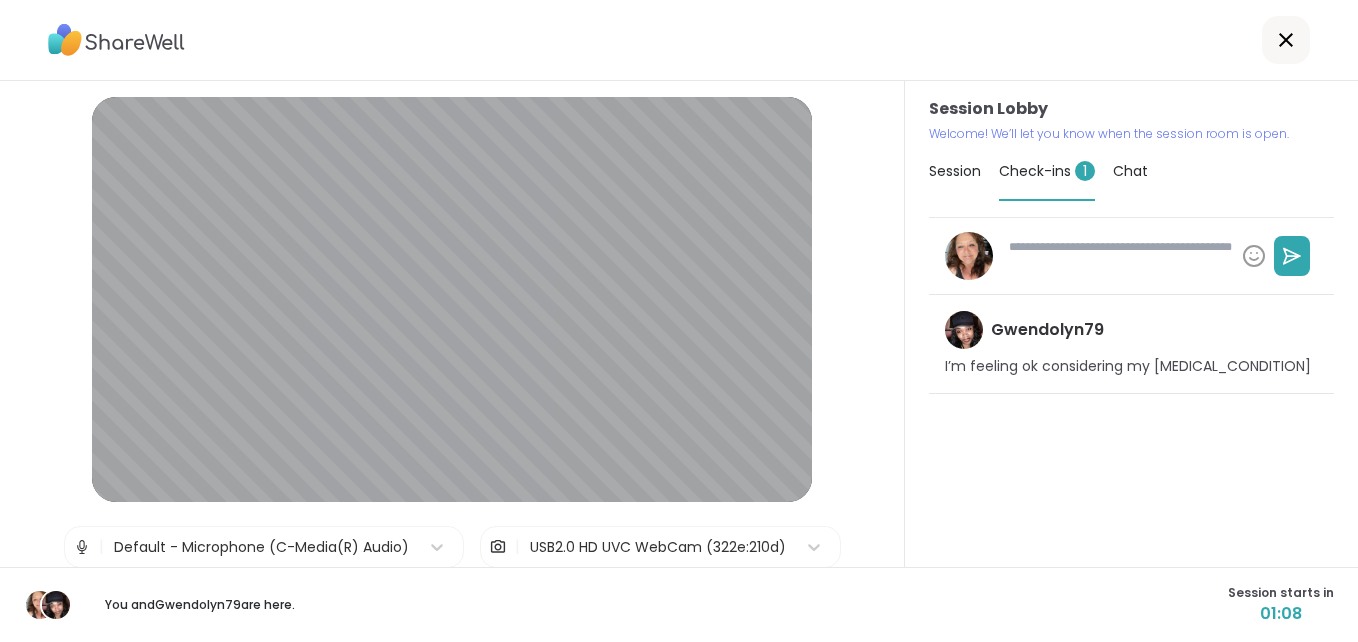 click 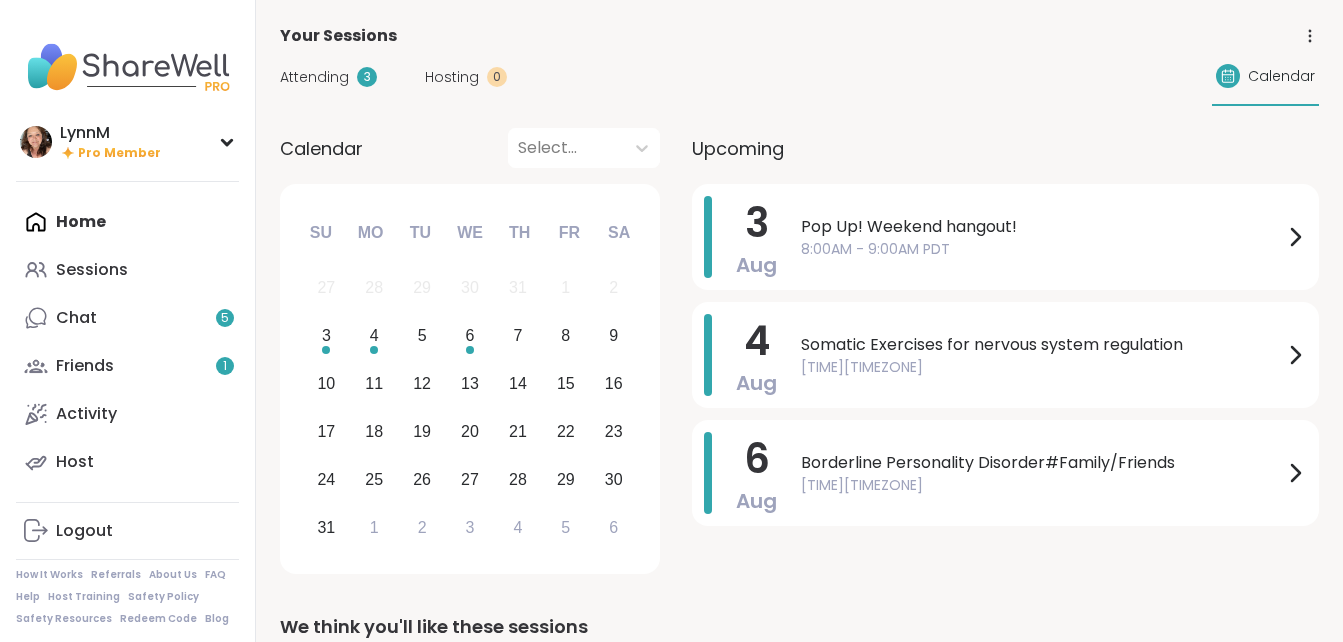 click on "Home Sessions Chat 5 Friends 1 Activity Host" at bounding box center [127, 342] 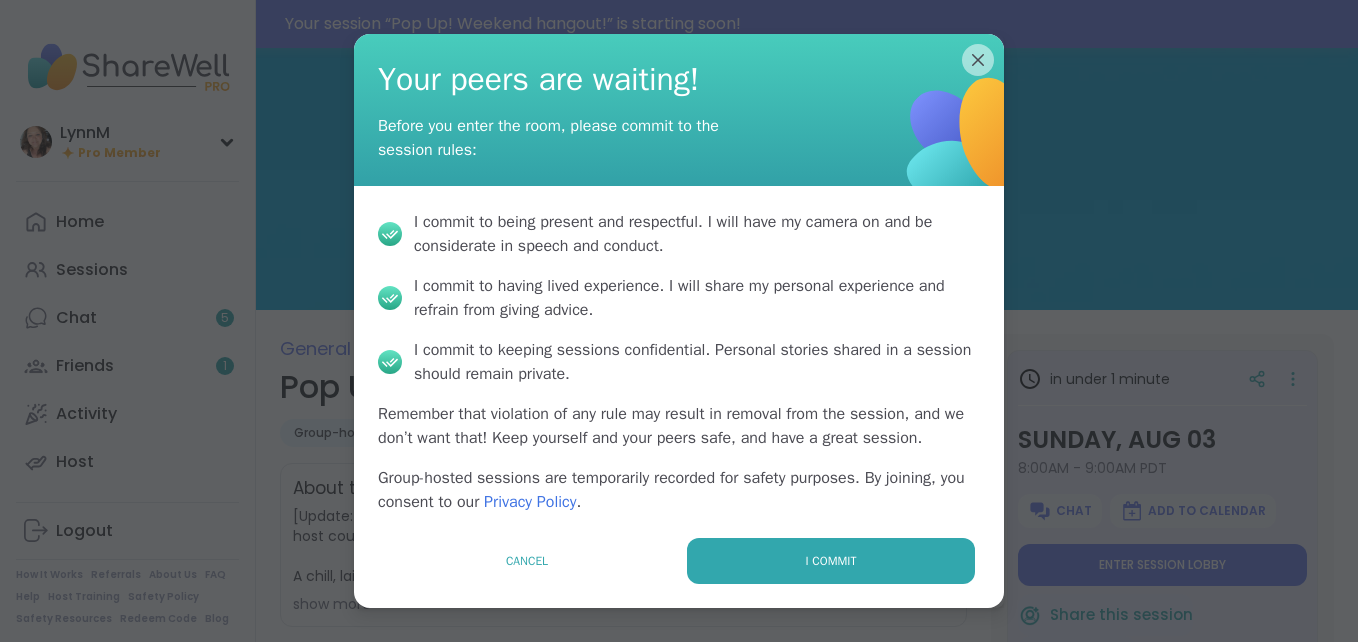 scroll, scrollTop: 0, scrollLeft: 0, axis: both 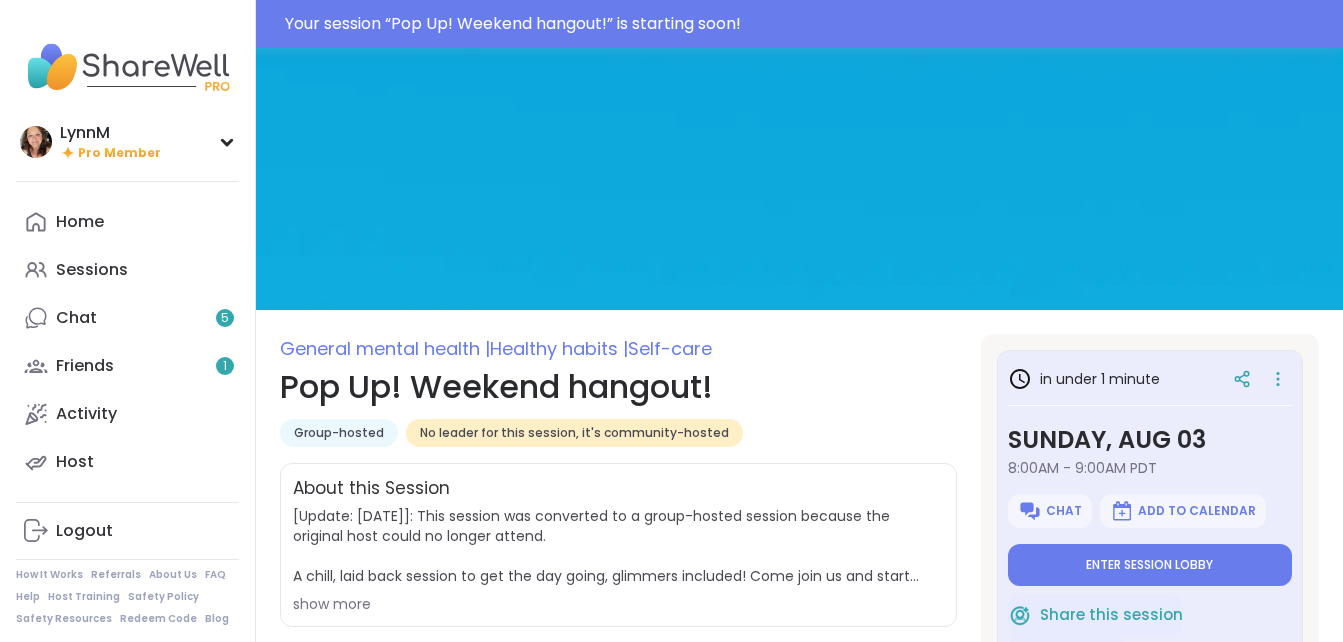 type on "*" 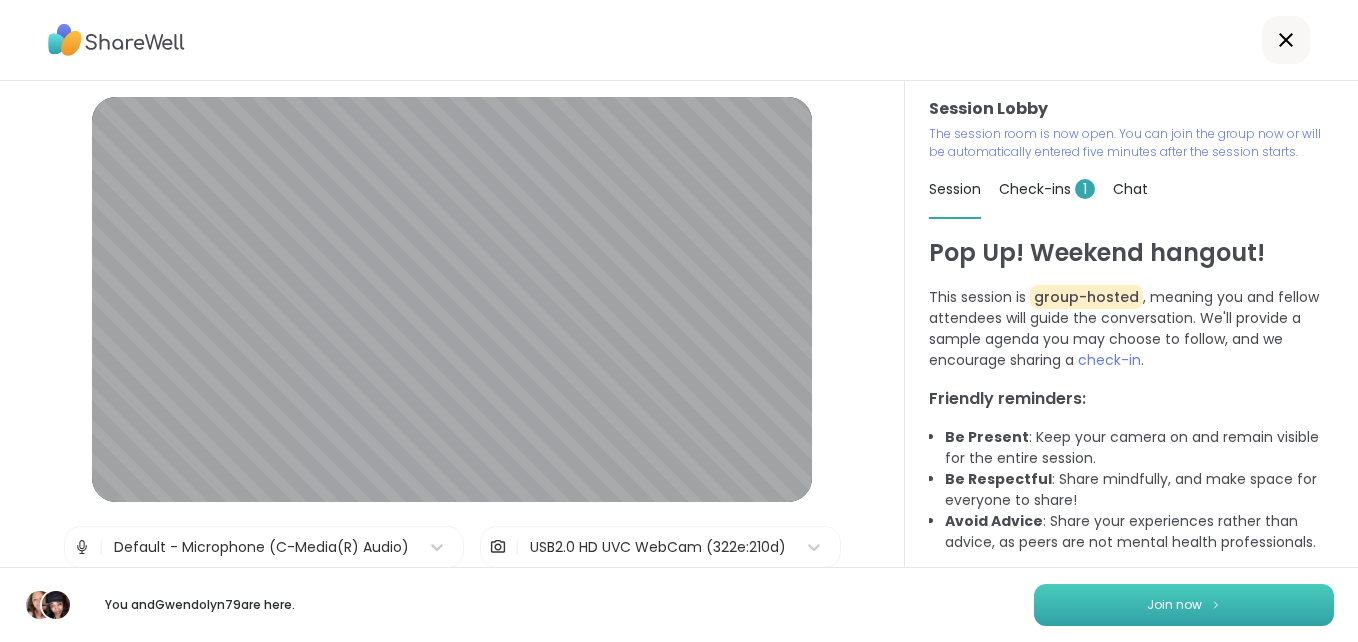 click on "Join now" at bounding box center (1174, 605) 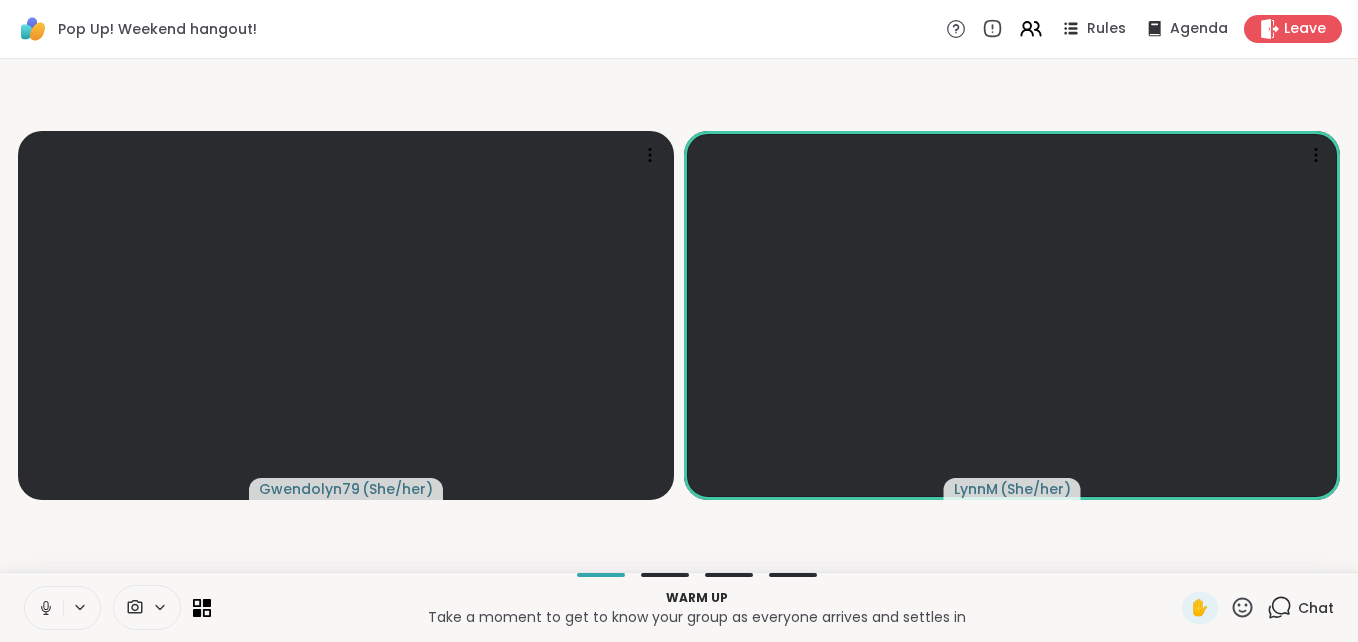 click on "Chat" at bounding box center (1316, 608) 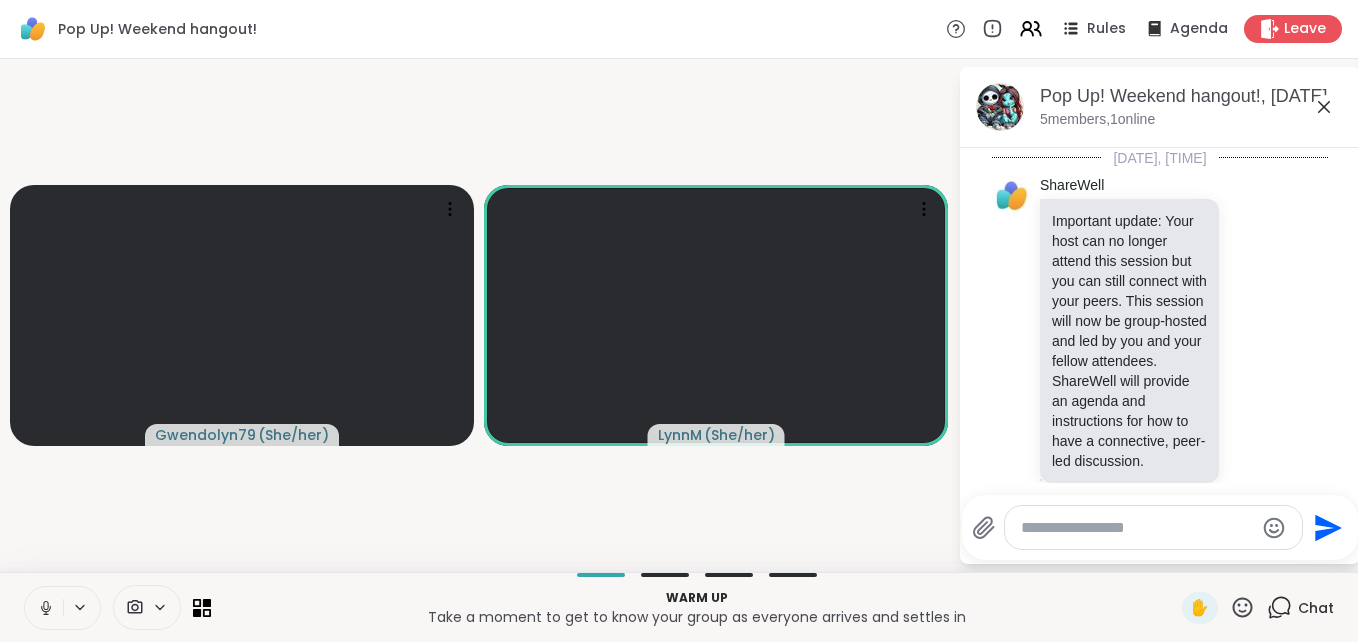 scroll, scrollTop: 92, scrollLeft: 0, axis: vertical 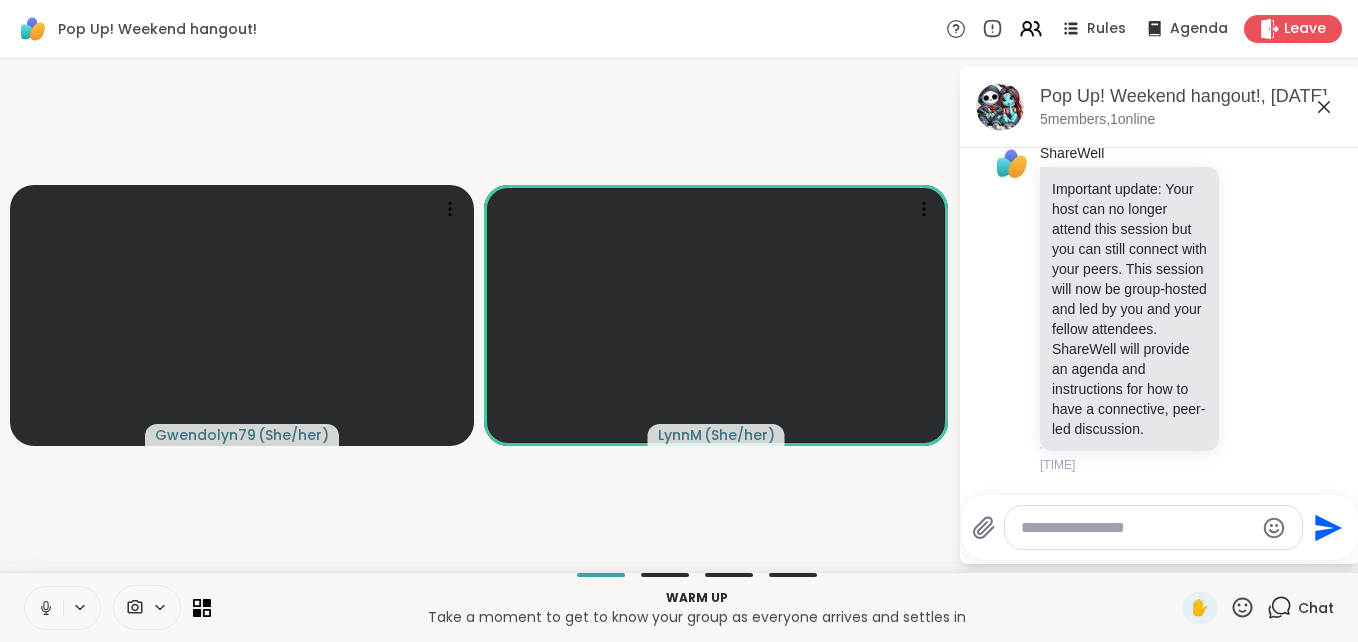 click 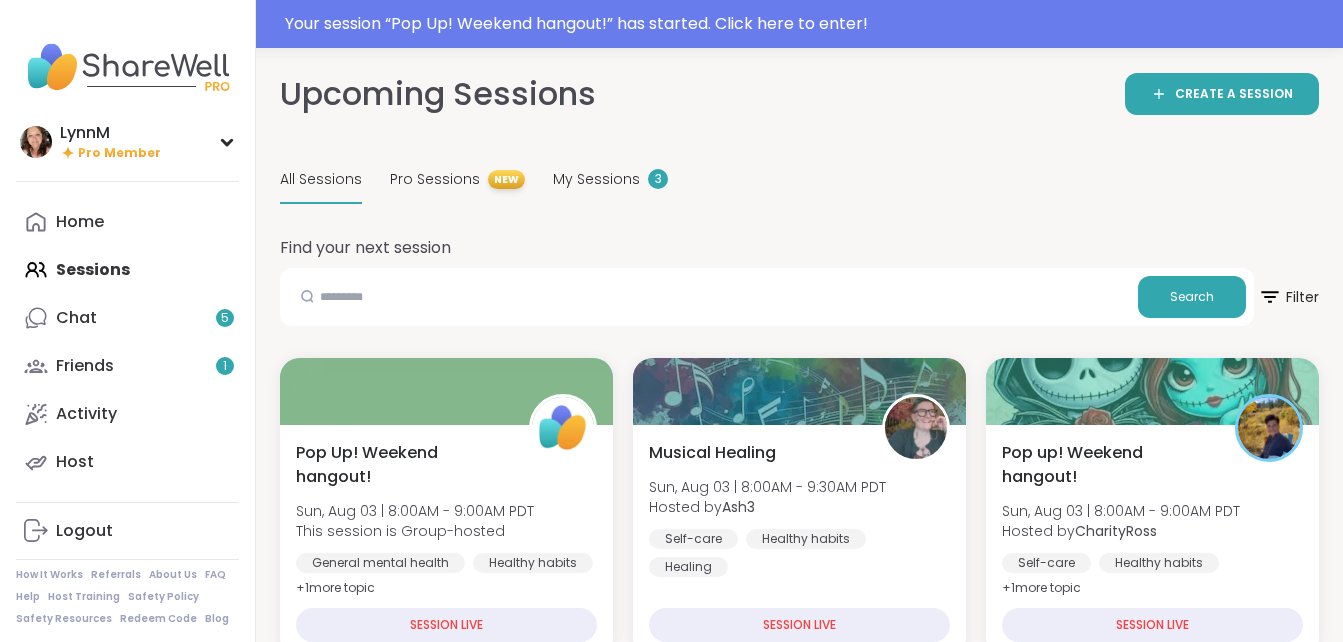 scroll, scrollTop: 0, scrollLeft: 0, axis: both 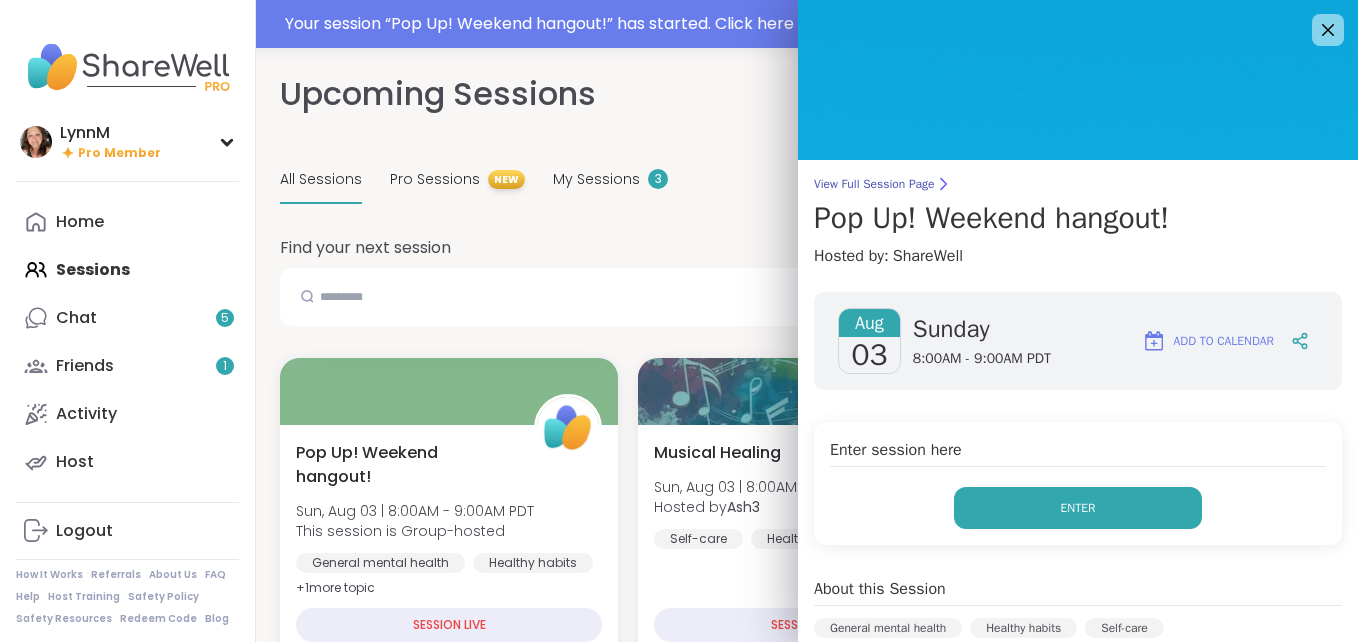 click on "Enter" at bounding box center [1078, 508] 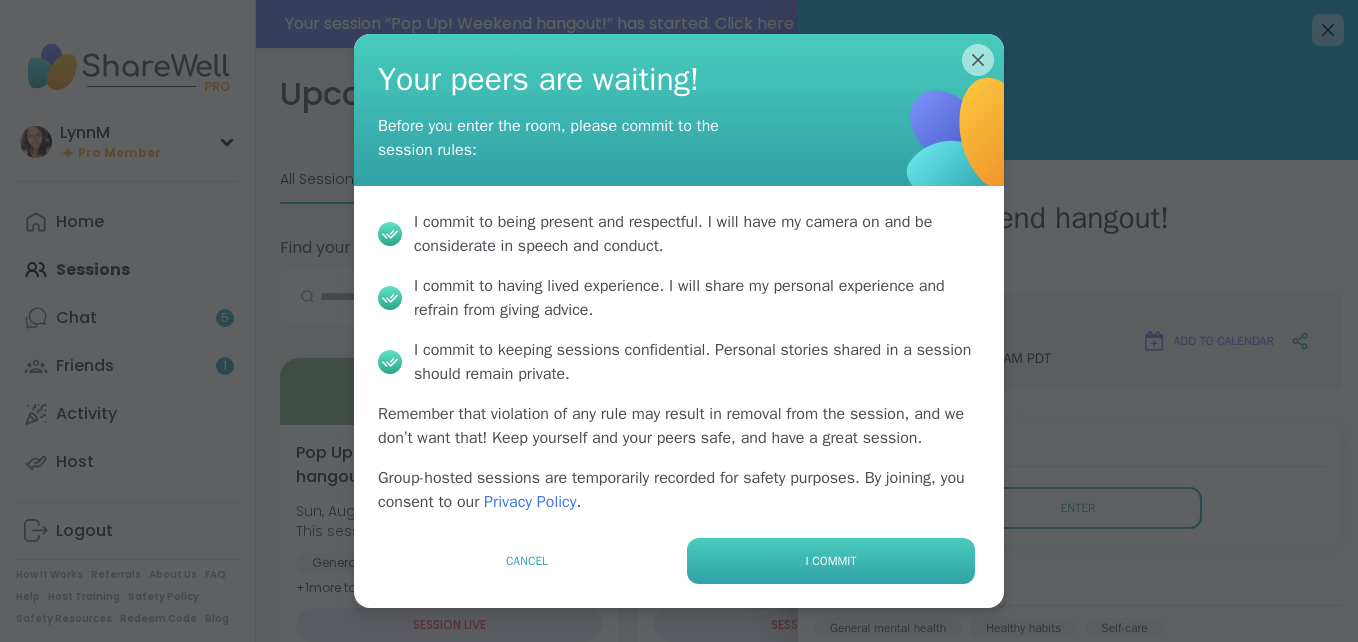 click on "I commit" at bounding box center [831, 561] 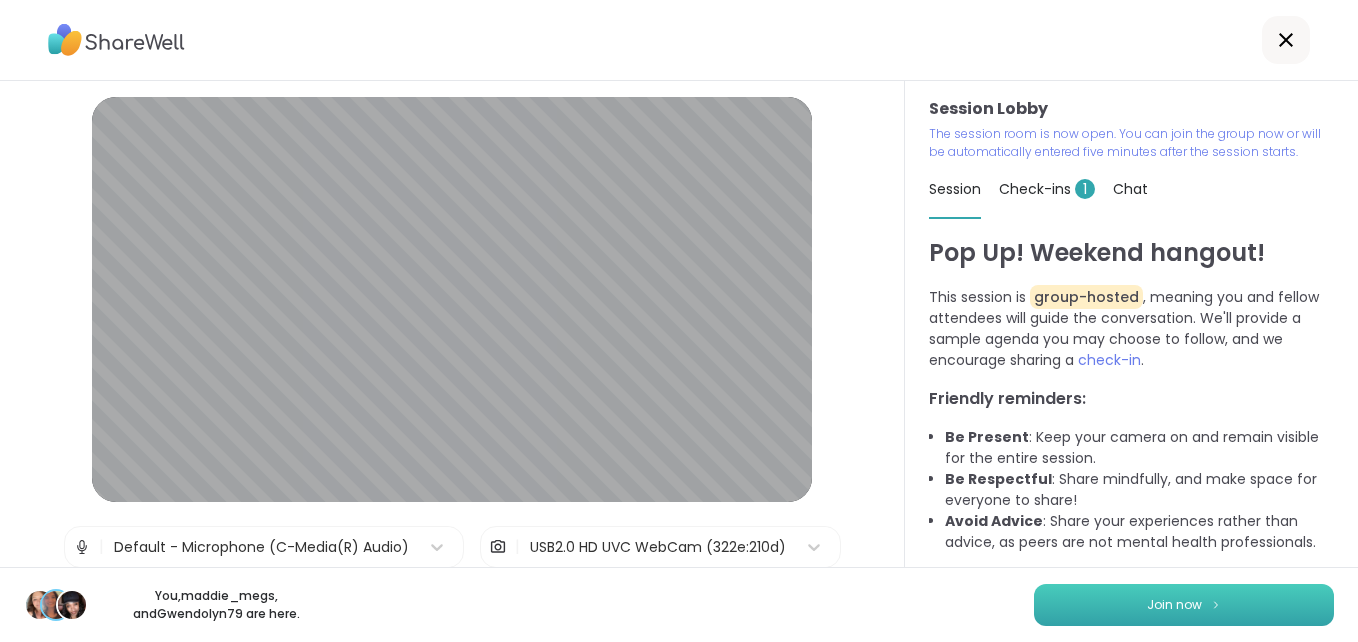 click on "Join now" at bounding box center (1184, 605) 